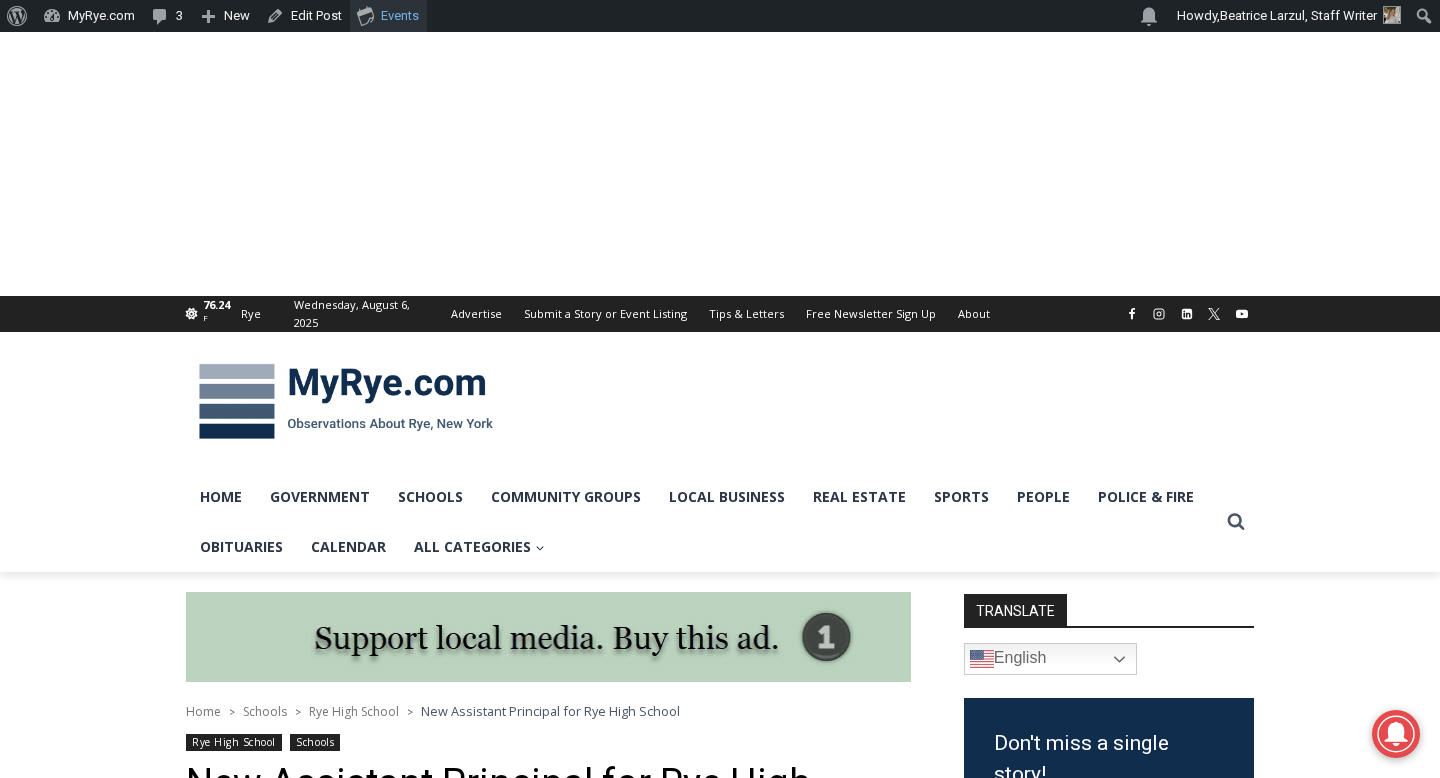 scroll, scrollTop: 1413, scrollLeft: 0, axis: vertical 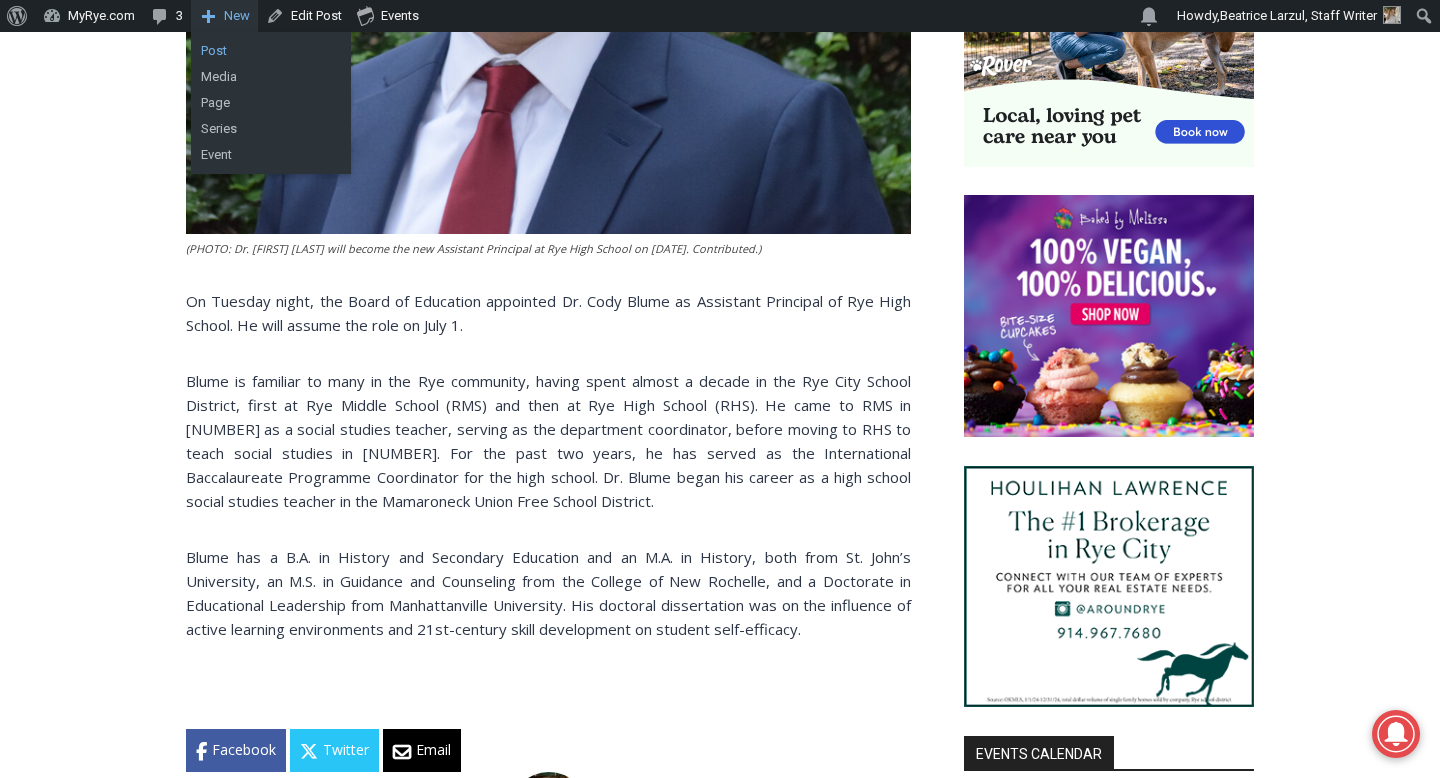 click on "Post" at bounding box center [271, 51] 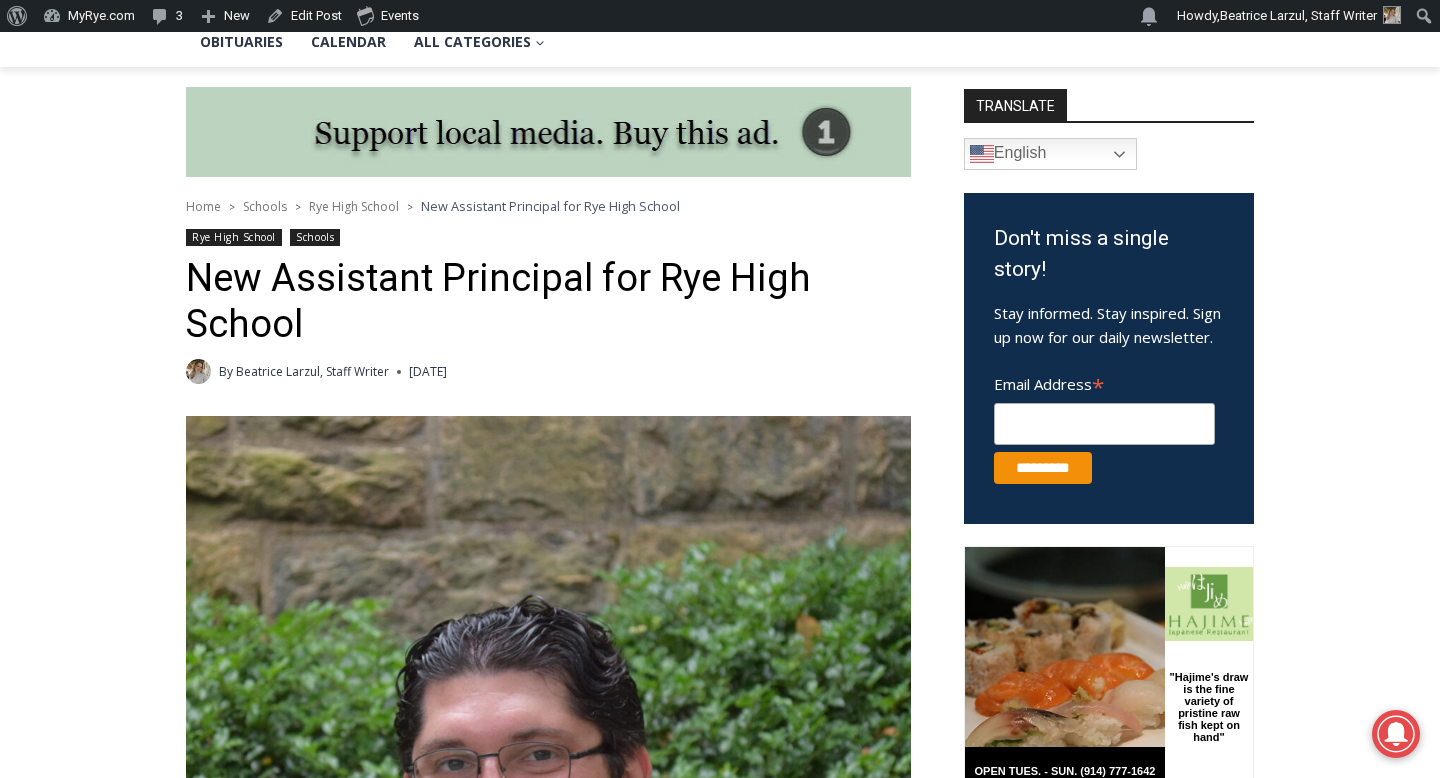 scroll, scrollTop: 260, scrollLeft: 0, axis: vertical 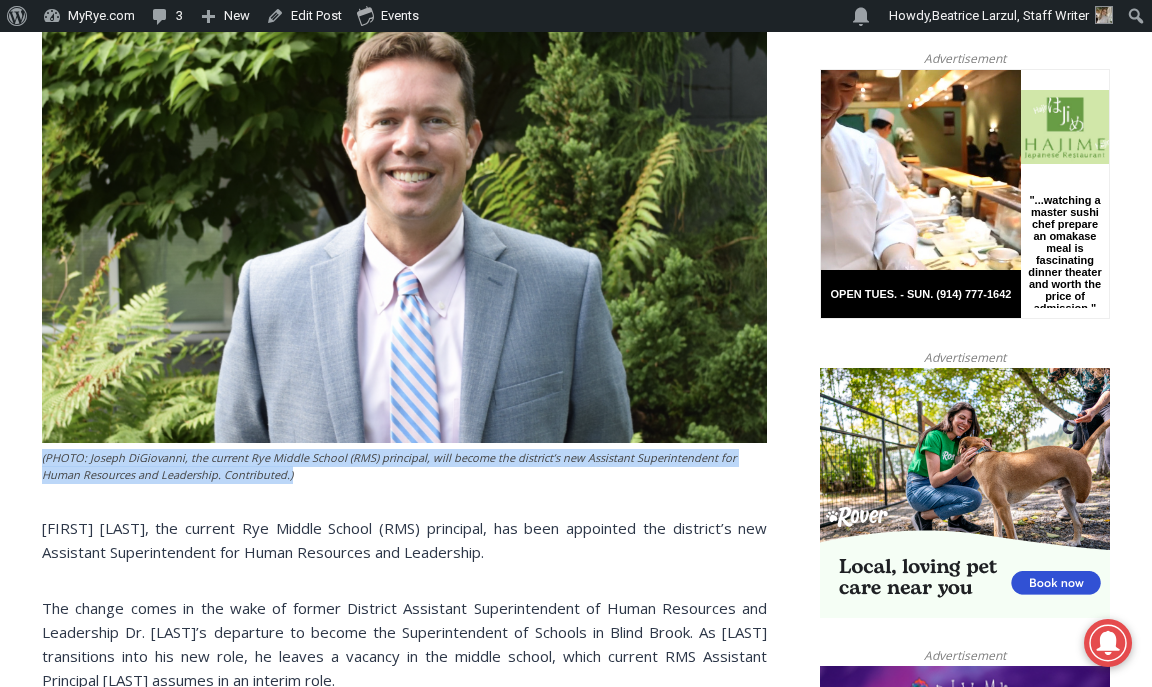 drag, startPoint x: 265, startPoint y: 467, endPoint x: 40, endPoint y: 447, distance: 225.88715 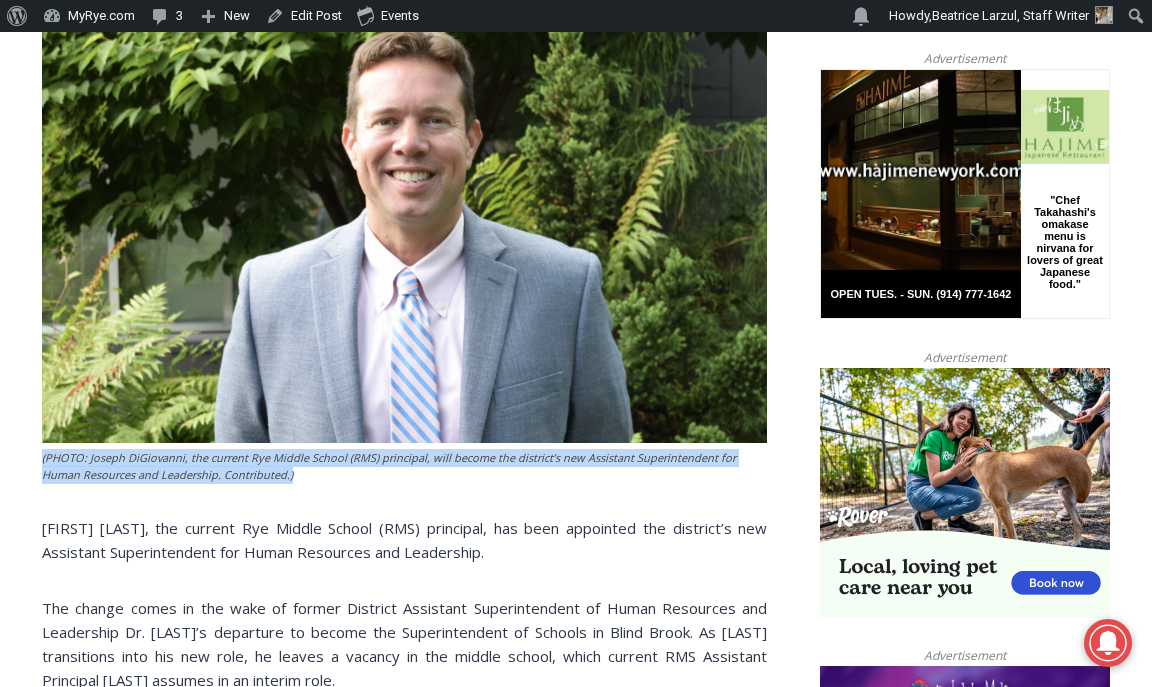copy on "(PHOTO: Joseph DiGiovanni, the current Rye Middle School (RMS) principal, will become the district’s new Assistant Superintendent for Human Resources and Leadership. Contributed.)" 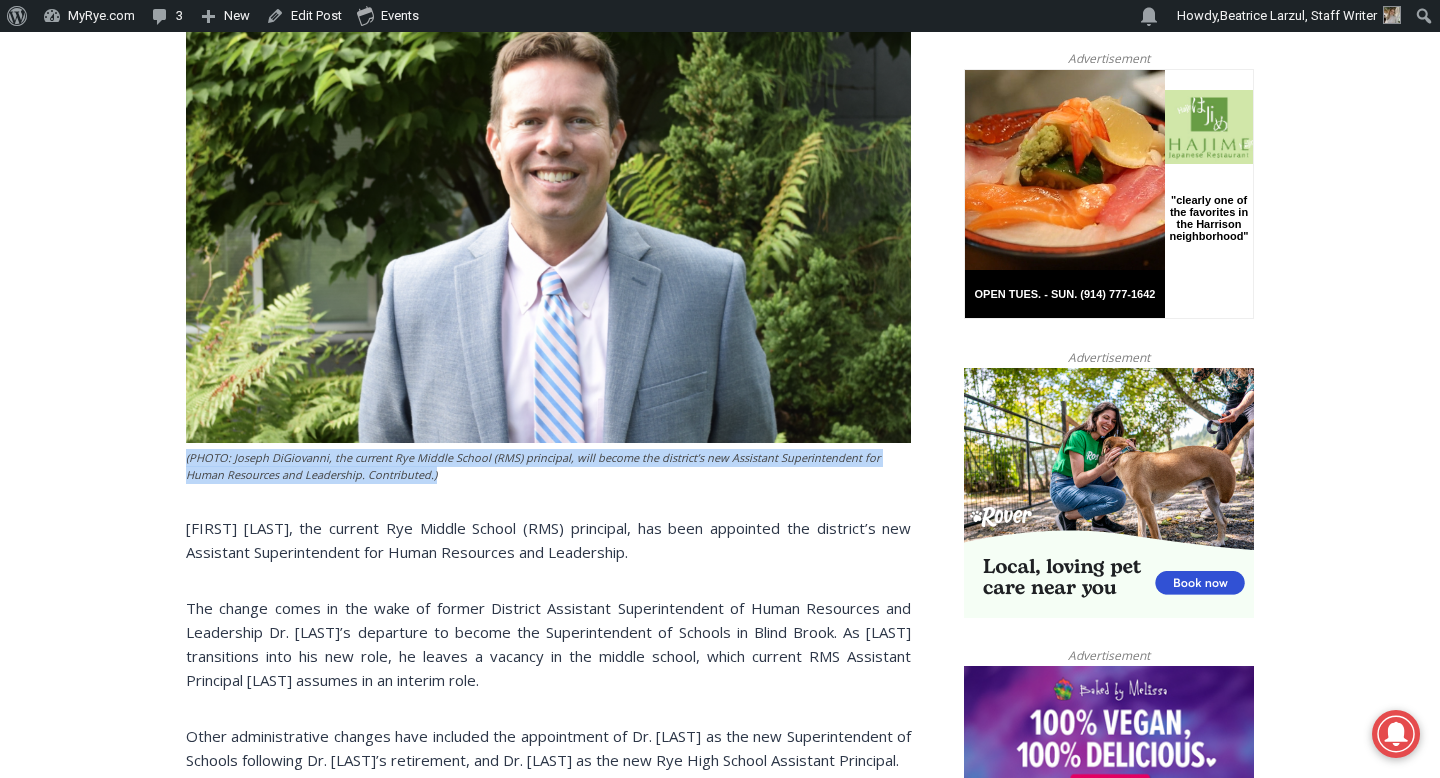 click on "(PHOTO: Joseph DiGiovanni, the current Rye Middle School (RMS) principal, will become the district’s new Assistant Superintendent for Human Resources and Leadership. Contributed.)
Joseph DiGiovanni, the current Rye Middle School (RMS) principal, has been appointed the district’s new Assistant Superintendent for Human Resources and Leadership.
The change comes in the wake of former District Assistant Superintendent of Human Resources and Leadership Dr. Brian Alm’s departure to become the Superintendent of Schools in Blind Brook. As DiGiovanni transitions into his new role, he leaves a vacancy in the middle school, which current RMS Assistant Principal Nicholas Clair assumes in an interim role.
Other administrative changes have included the appointment of Dr. Patricia Murray as the new Superintendent of Schools following Dr. Byrne’s retirement, and Dr. Cody Blume as the new Rye High School Assistant Principal.
stepped up to become the Principal" at bounding box center [548, 486] 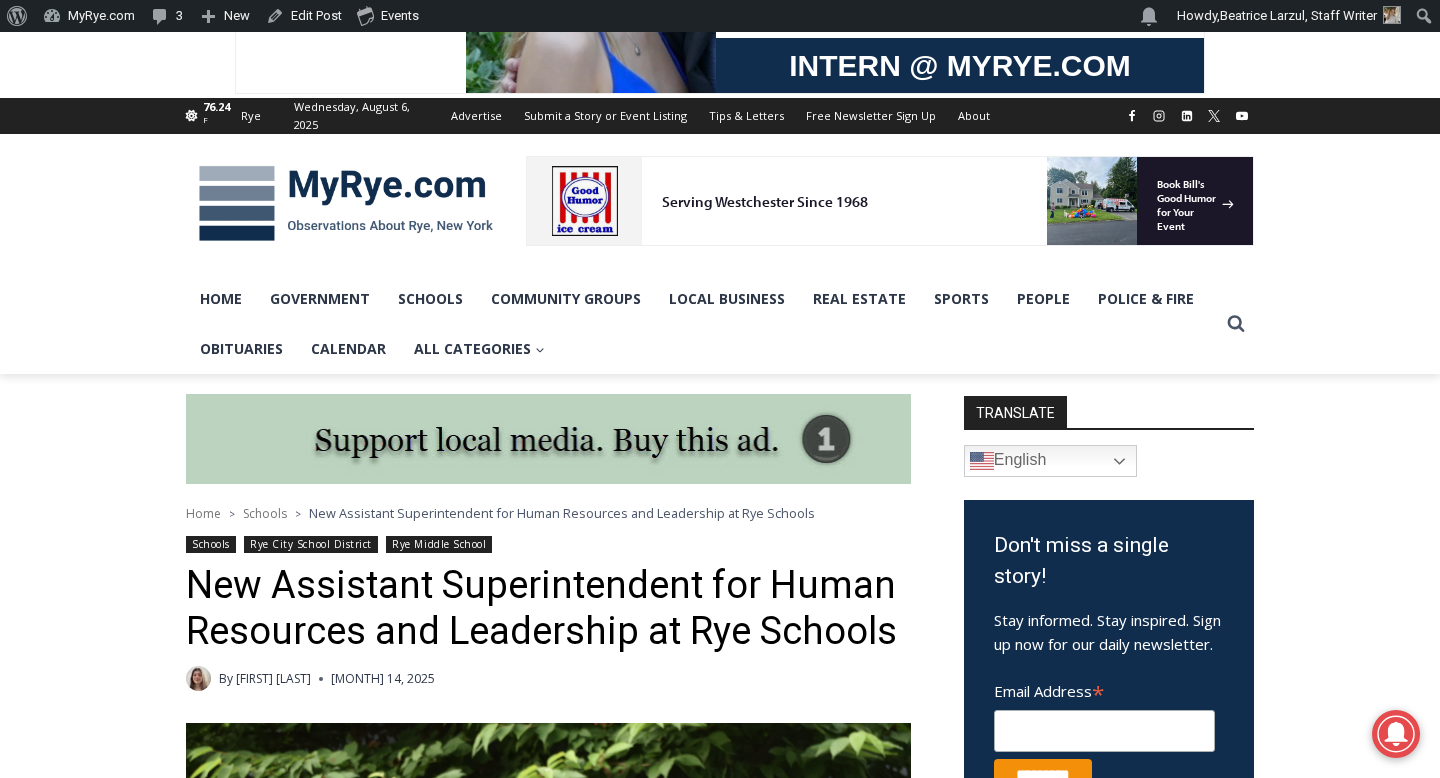 scroll, scrollTop: 0, scrollLeft: 0, axis: both 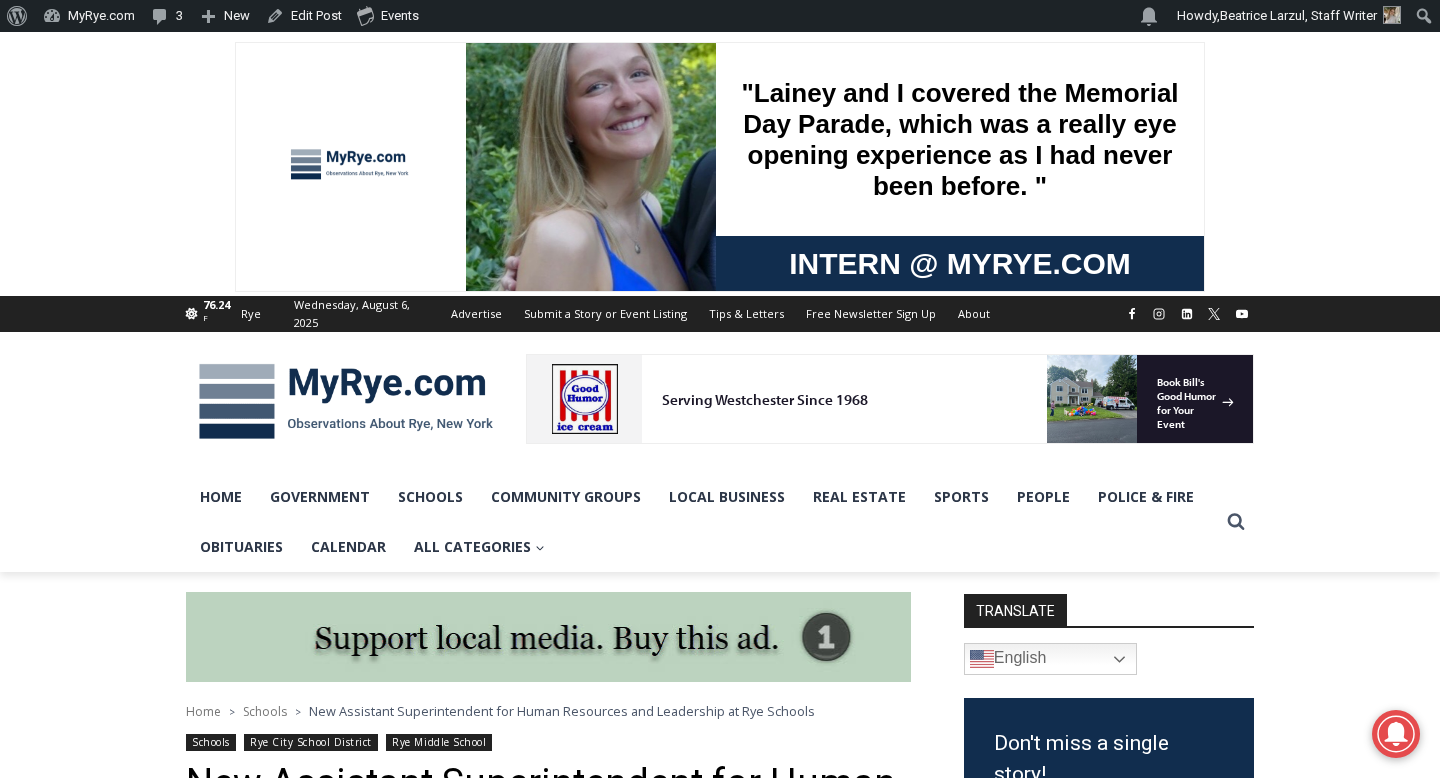click at bounding box center [346, 402] 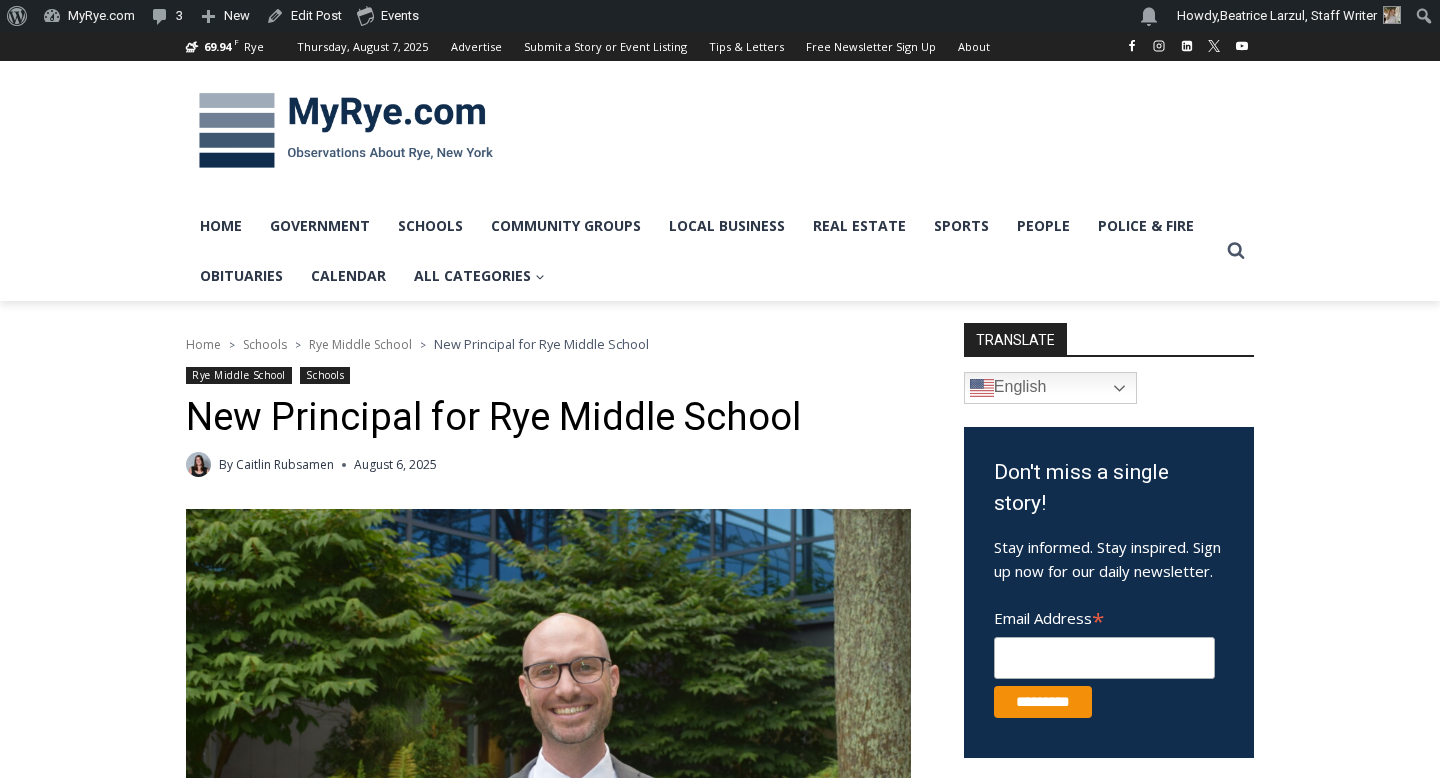 scroll, scrollTop: 0, scrollLeft: 0, axis: both 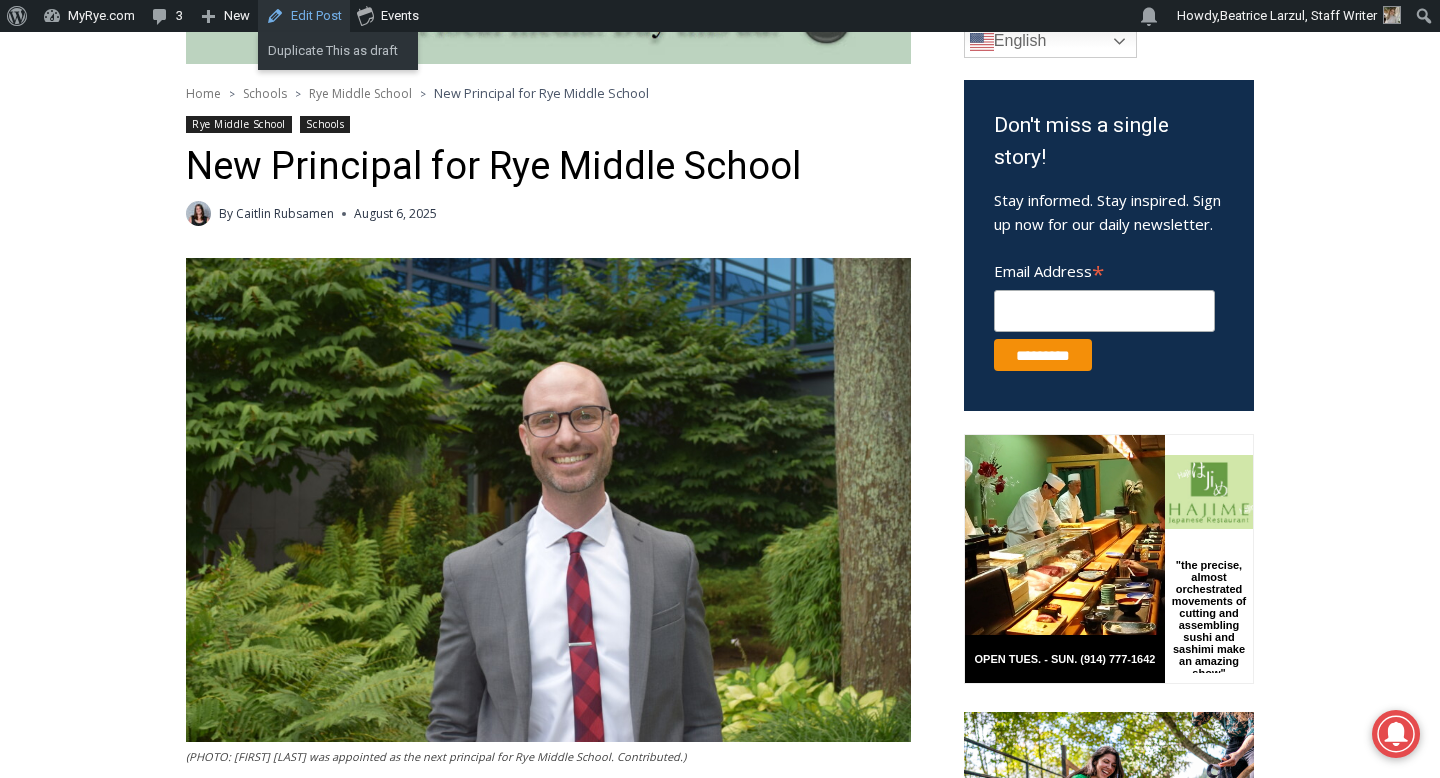 click on "Edit Post" at bounding box center (304, 16) 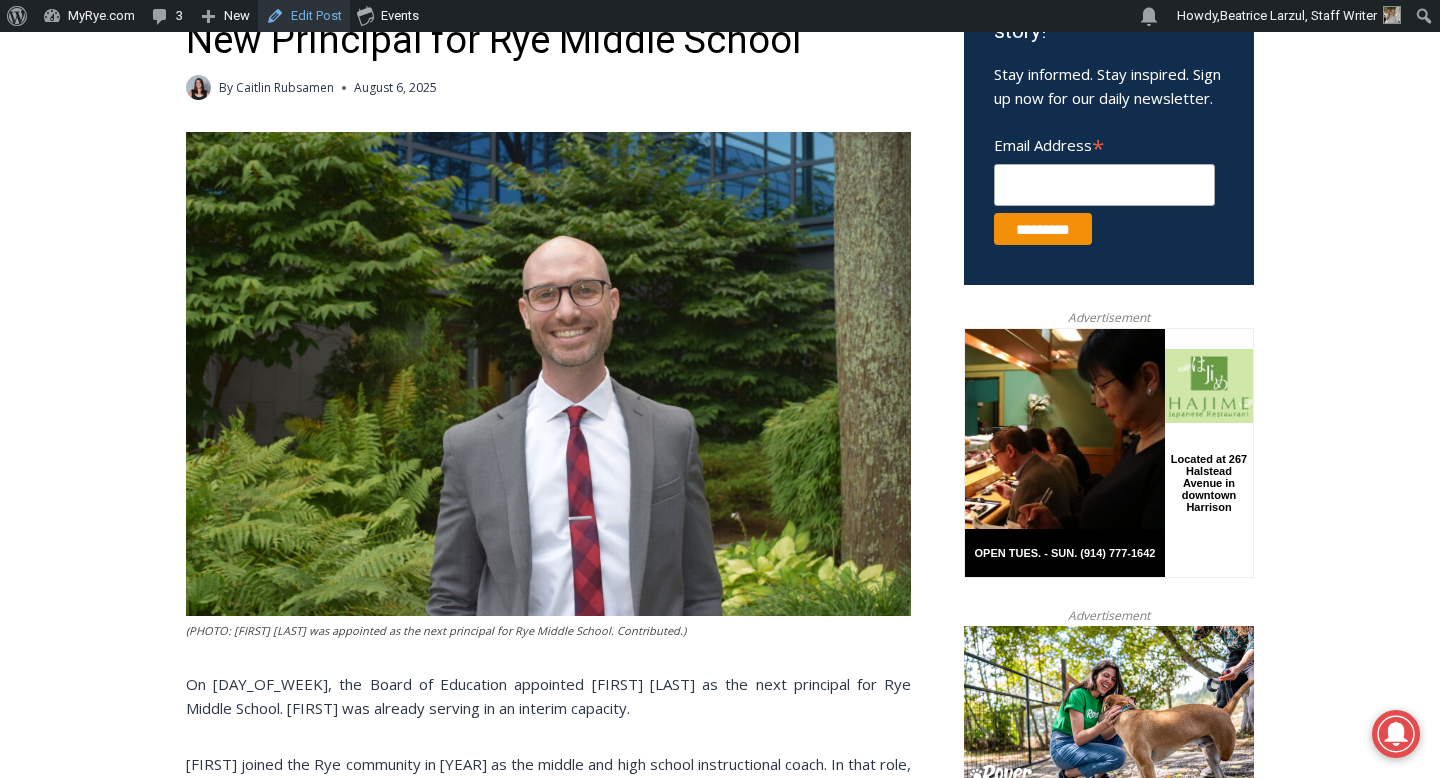 scroll, scrollTop: 745, scrollLeft: 0, axis: vertical 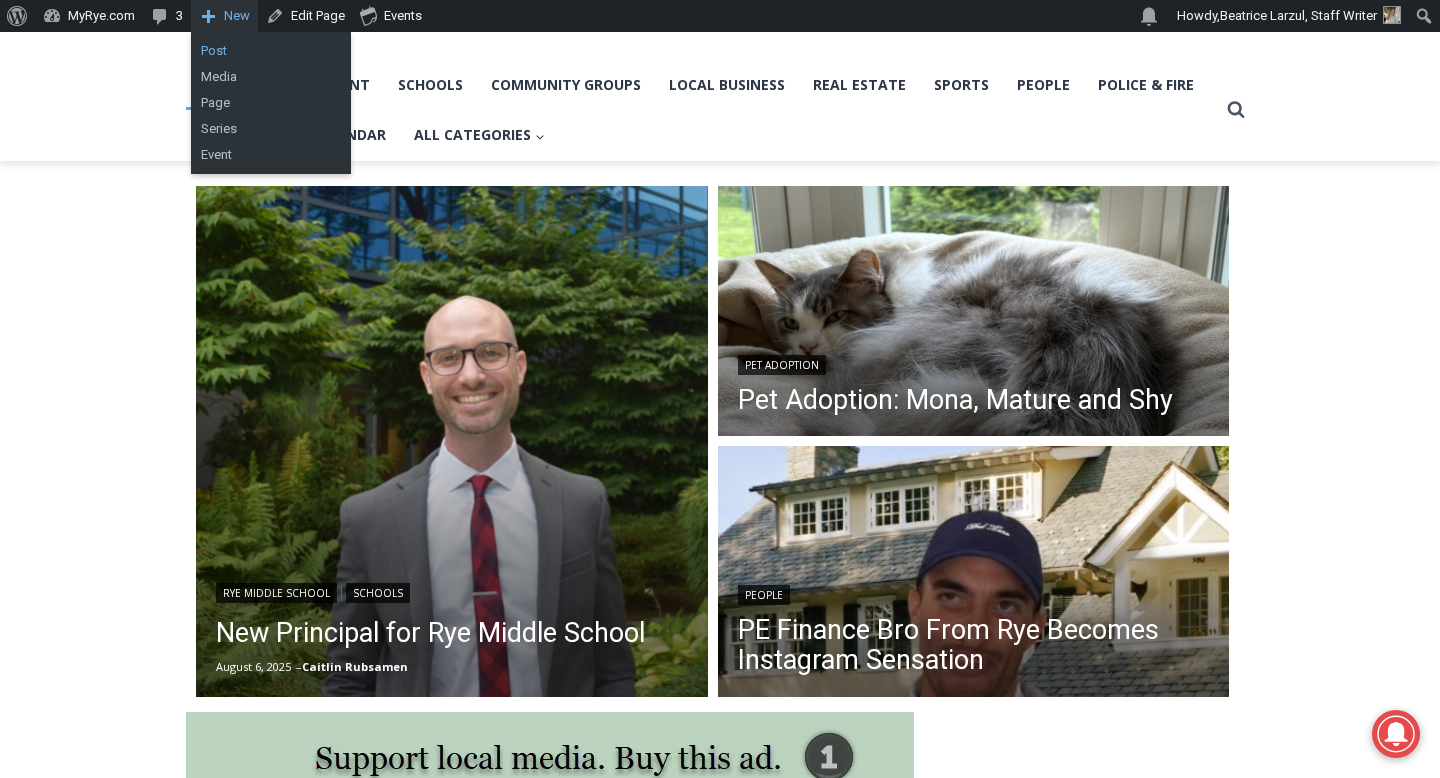 click on "Post" at bounding box center [271, 51] 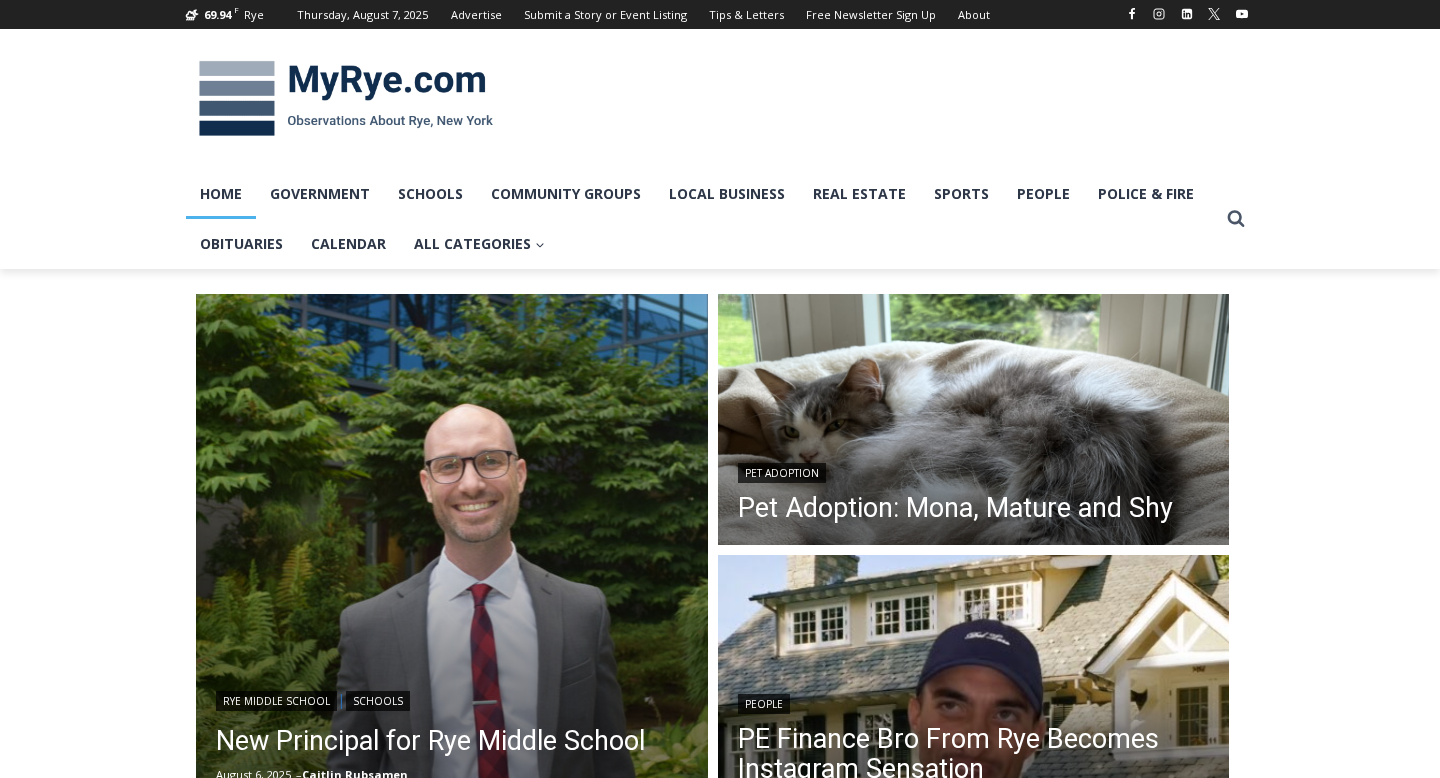 scroll, scrollTop: 0, scrollLeft: 0, axis: both 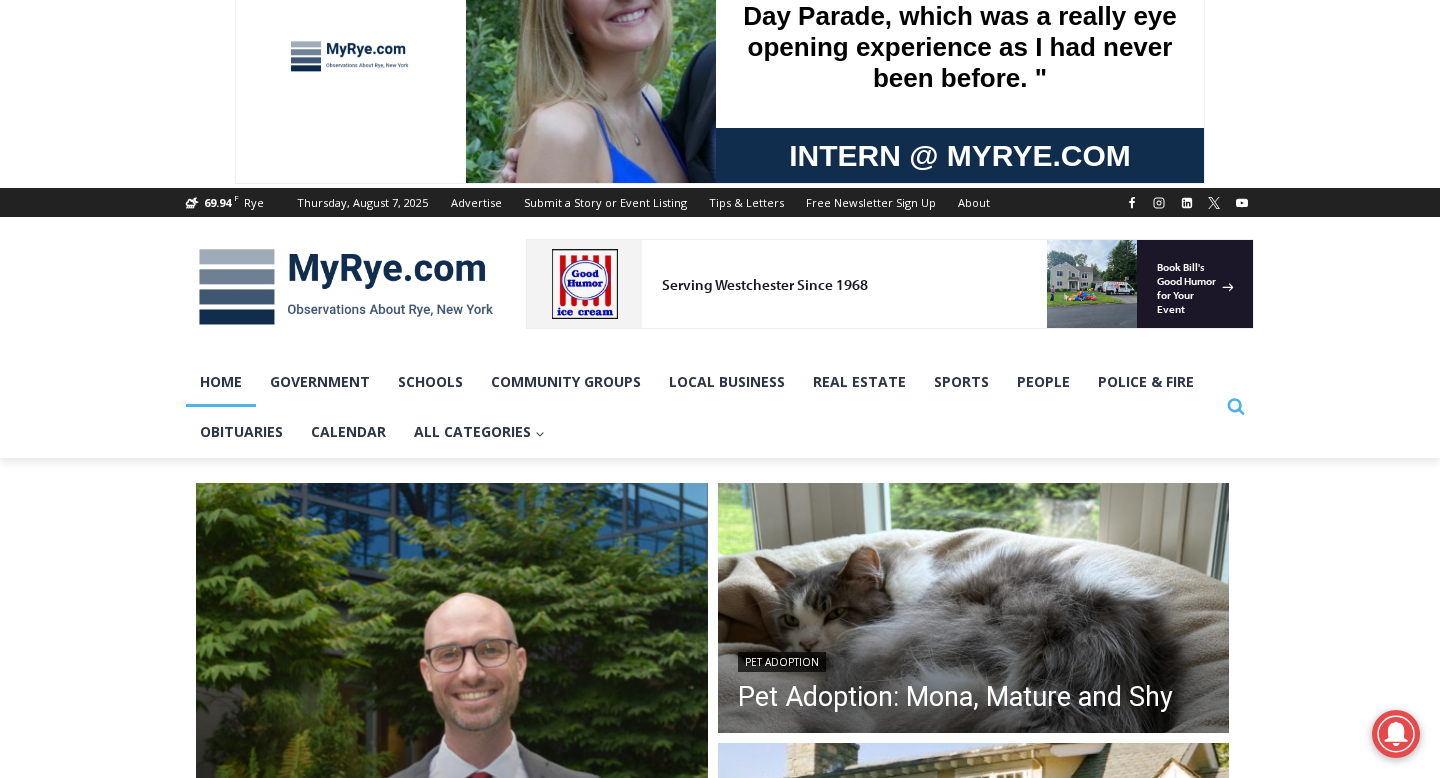 click on "Search" at bounding box center [1236, 407] 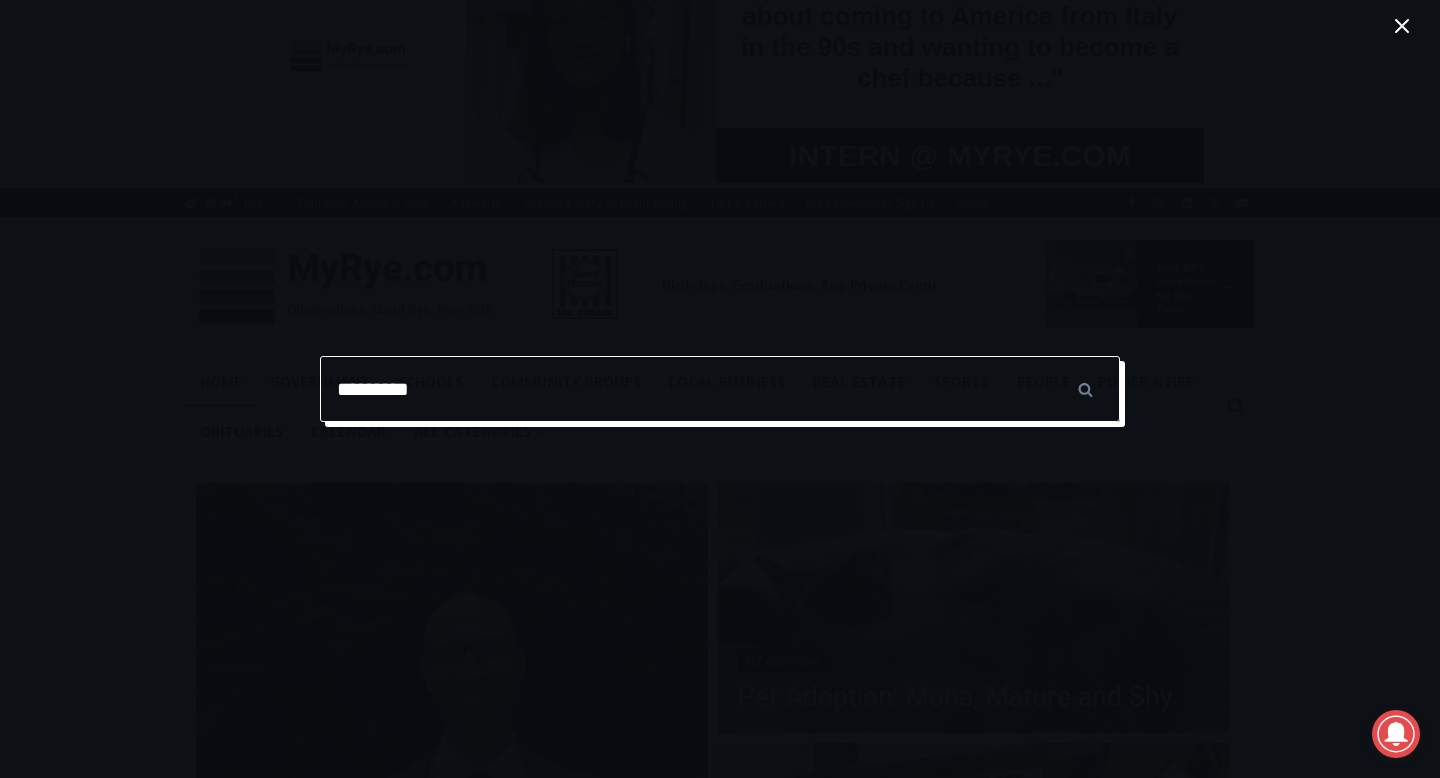 type on "**********" 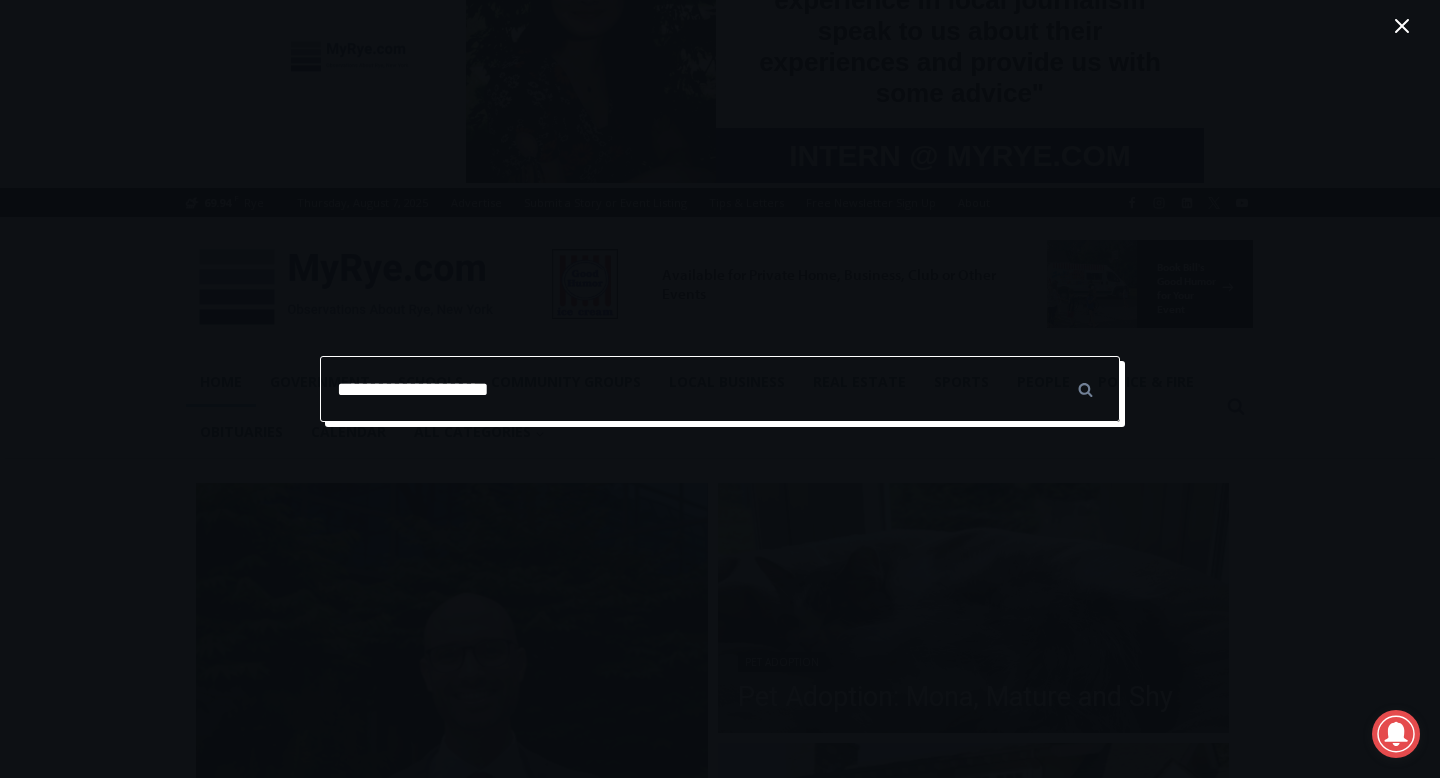 click on "******" at bounding box center (1085, 389) 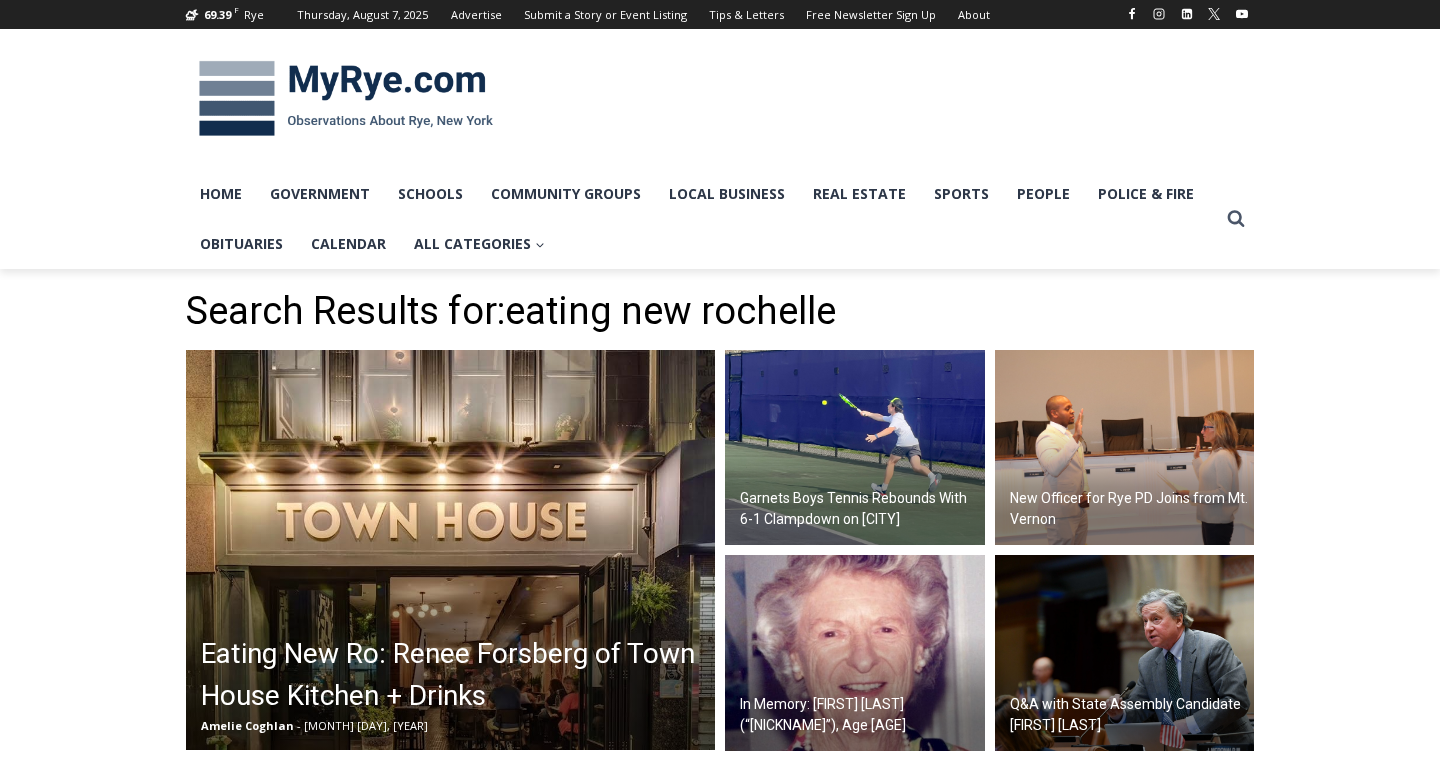 scroll, scrollTop: 0, scrollLeft: 0, axis: both 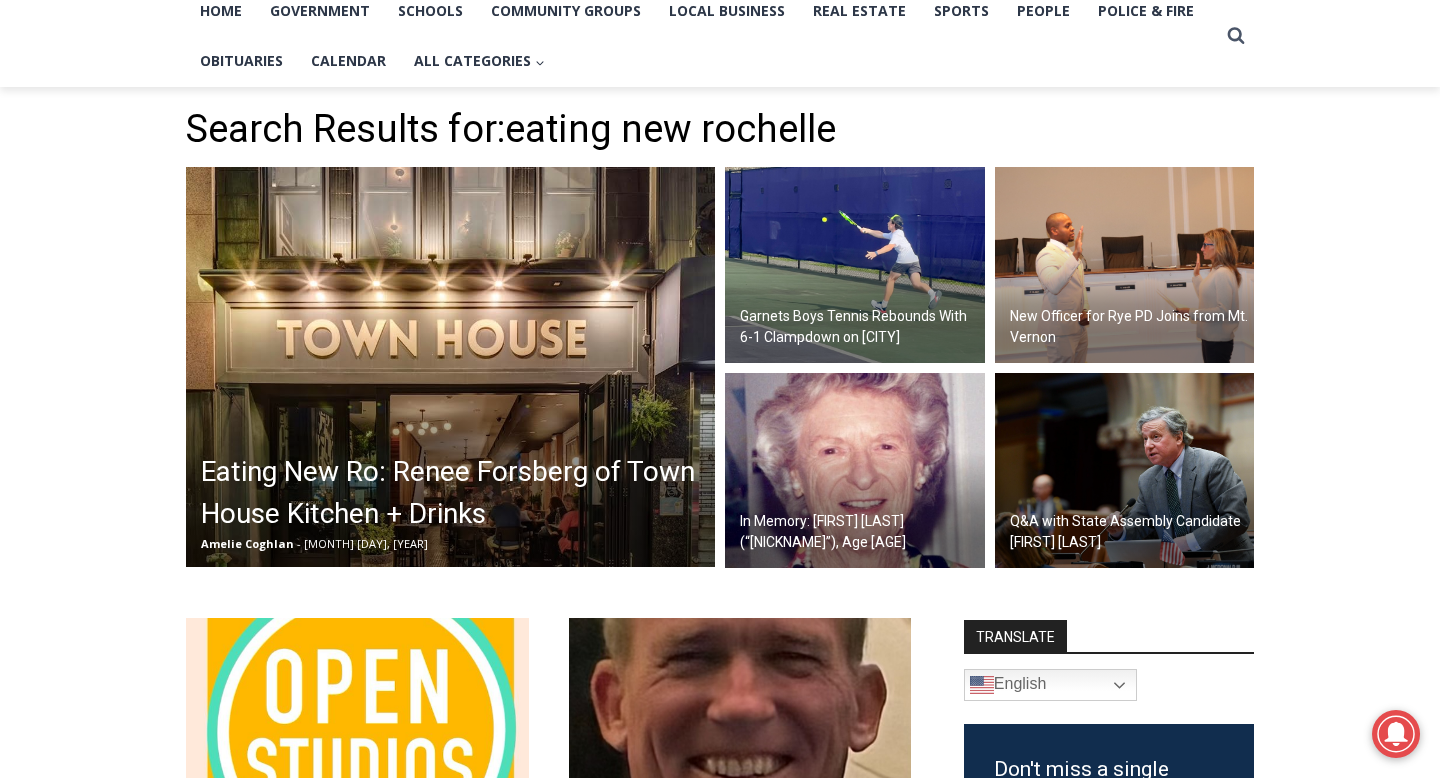 click on "Eating New Ro: Renee Forsberg of Town House Kitchen + Drinks" at bounding box center (455, 493) 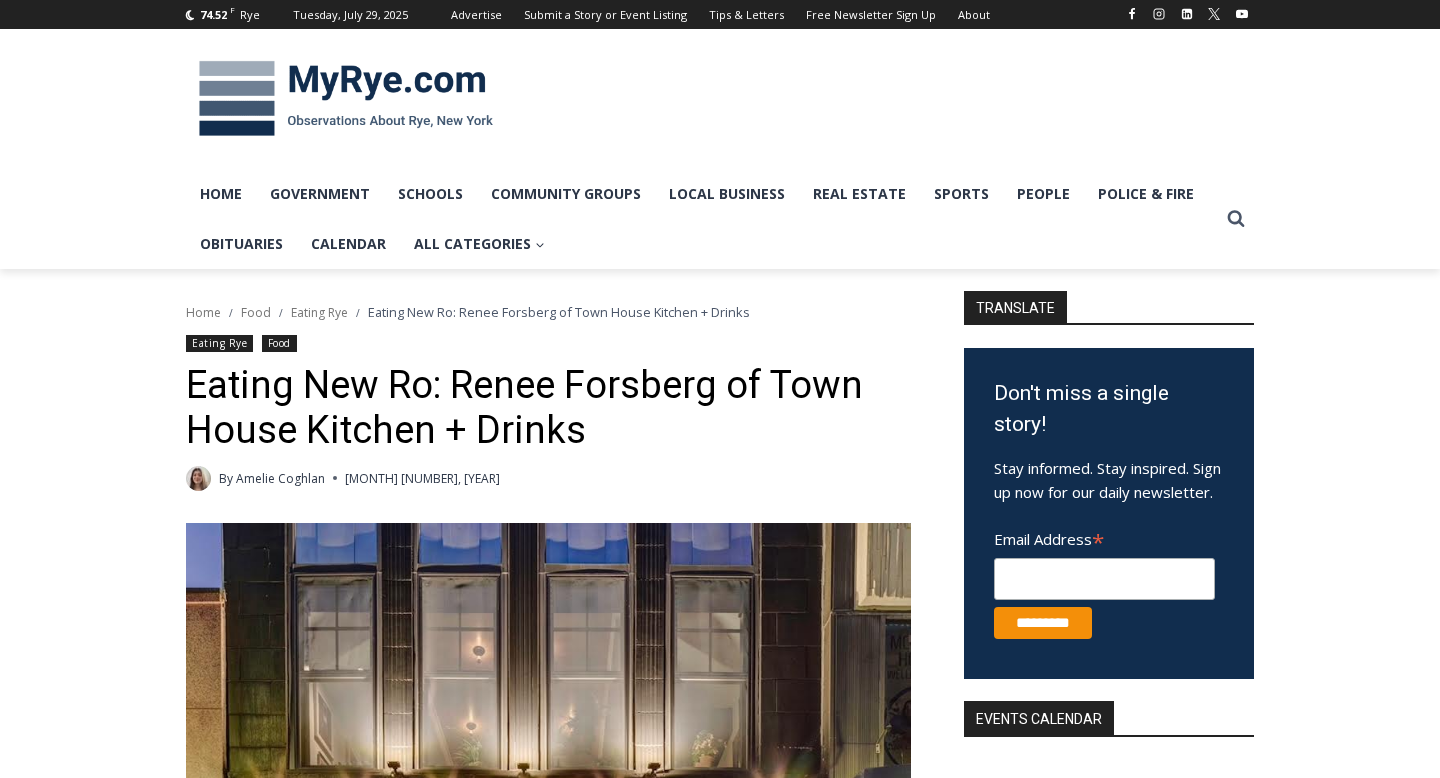 scroll, scrollTop: 0, scrollLeft: 0, axis: both 